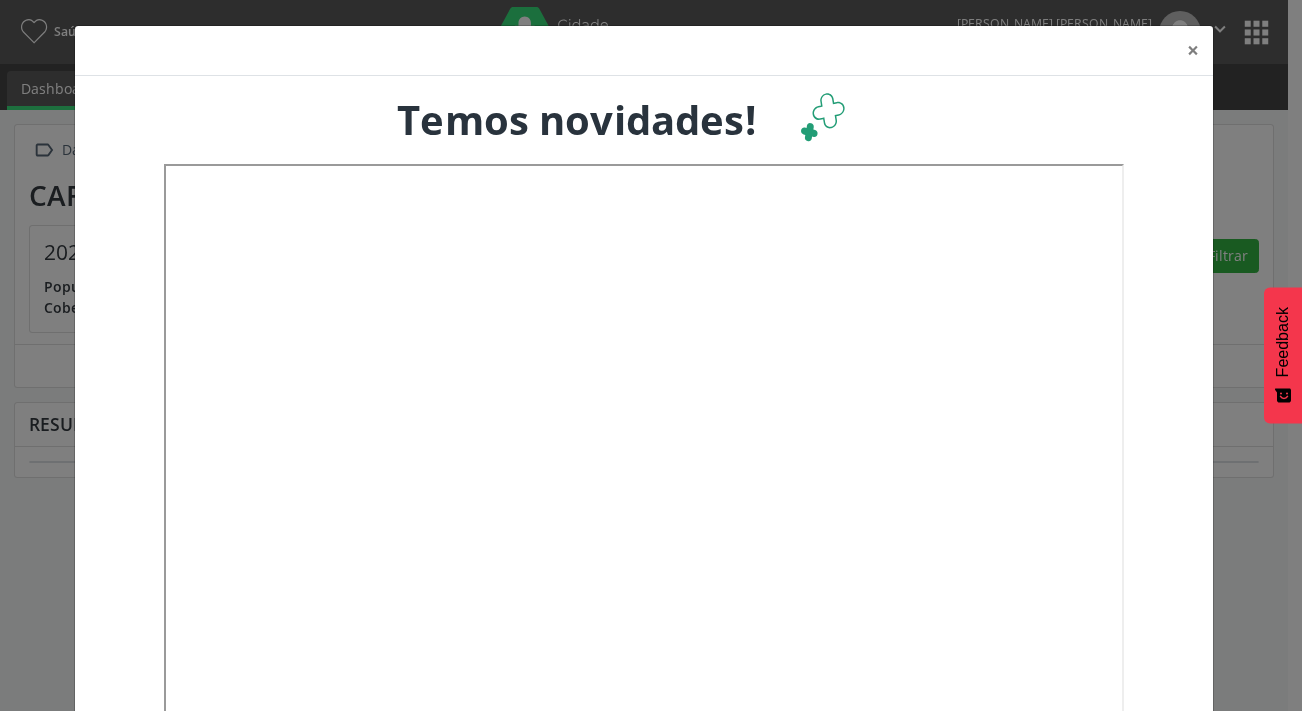 scroll, scrollTop: 0, scrollLeft: 0, axis: both 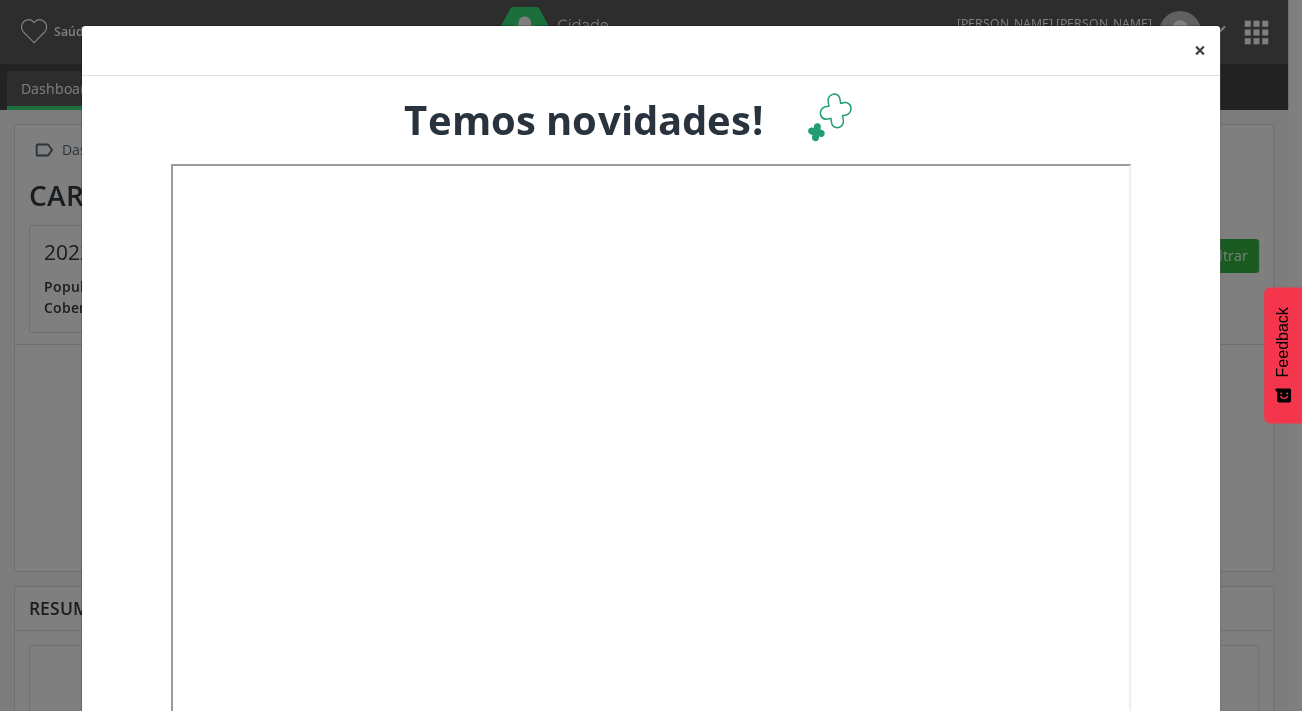 click on "×" at bounding box center [1200, 50] 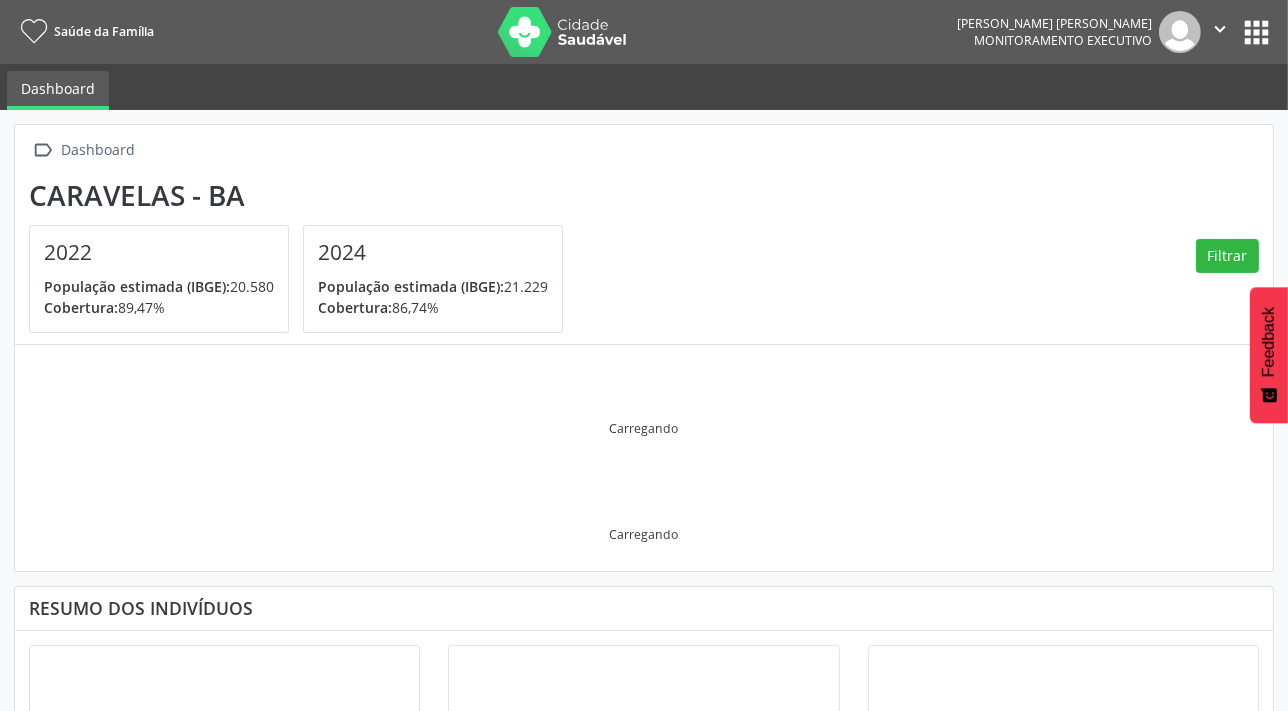 click on "apps" at bounding box center (1256, 32) 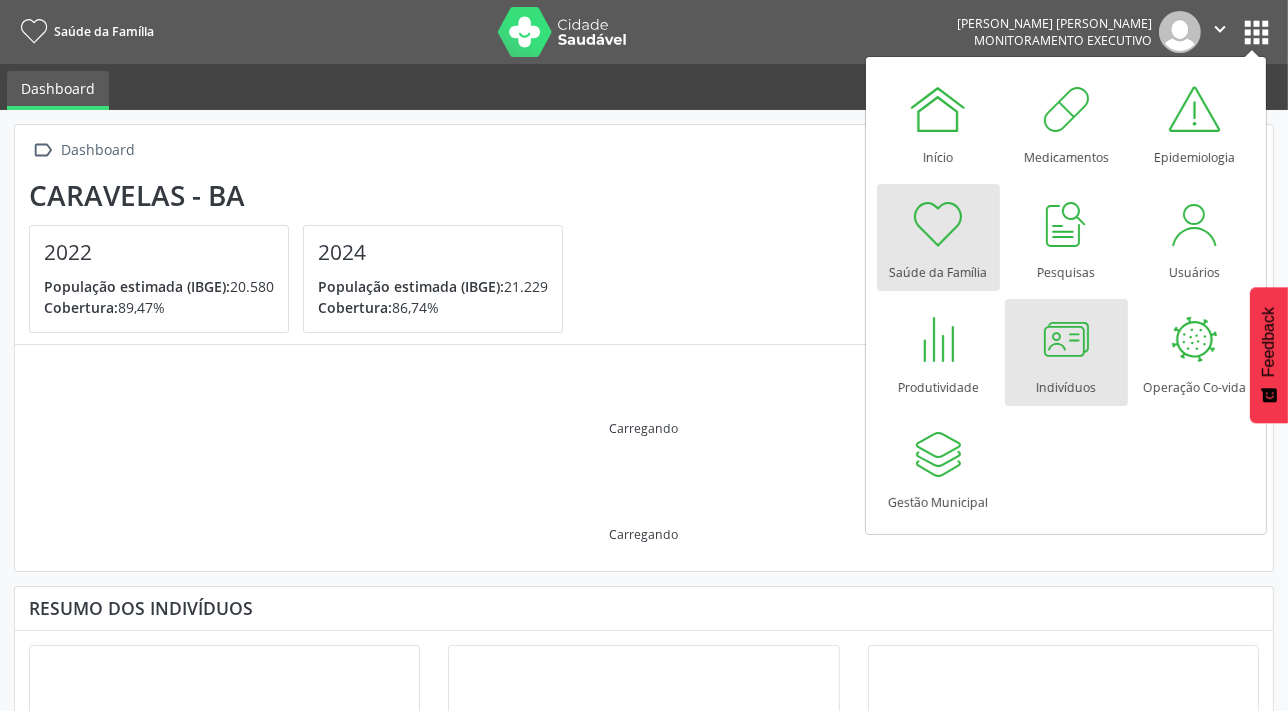 click at bounding box center [1066, 339] 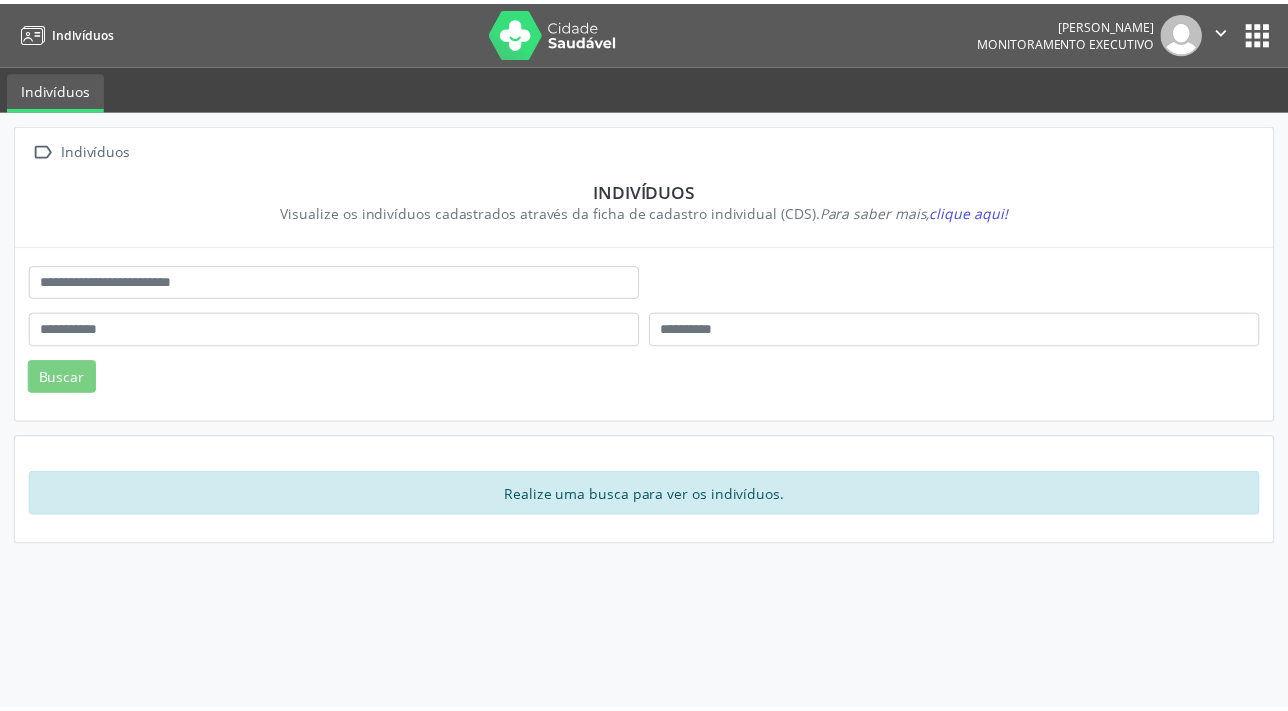 scroll, scrollTop: 0, scrollLeft: 0, axis: both 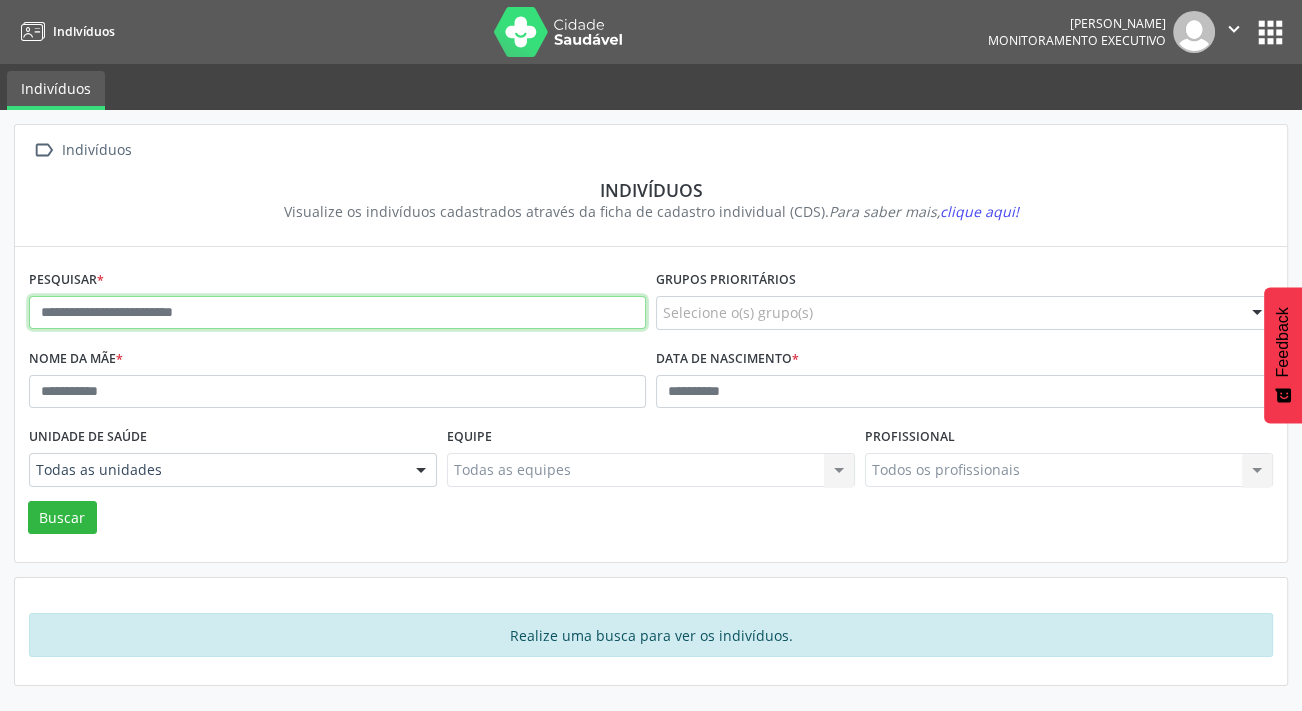 click at bounding box center [337, 313] 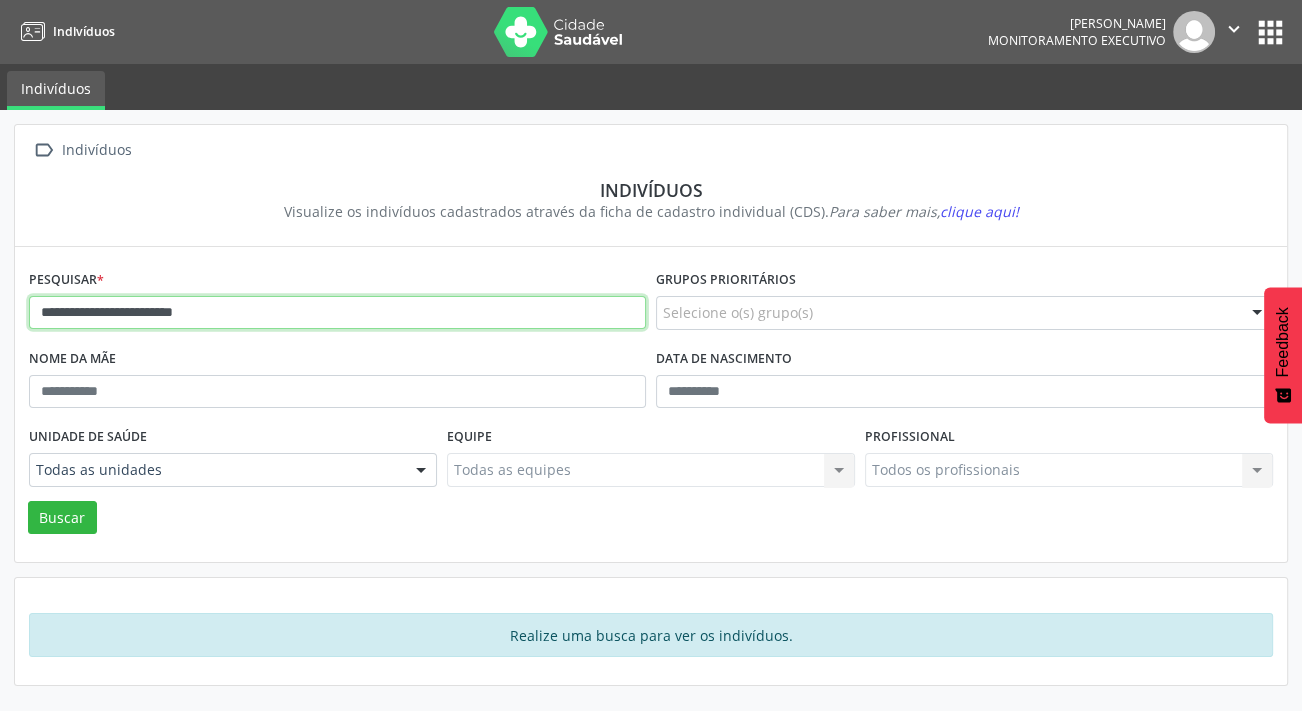 type on "**********" 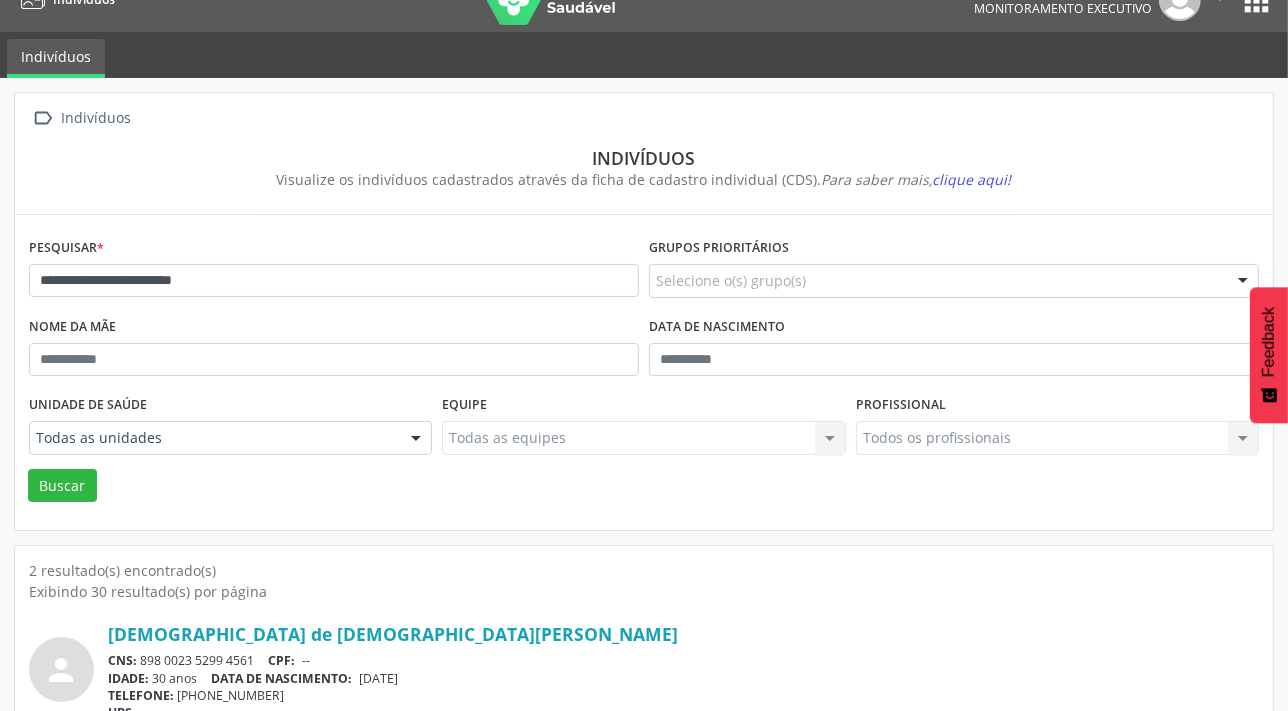 scroll, scrollTop: 6, scrollLeft: 0, axis: vertical 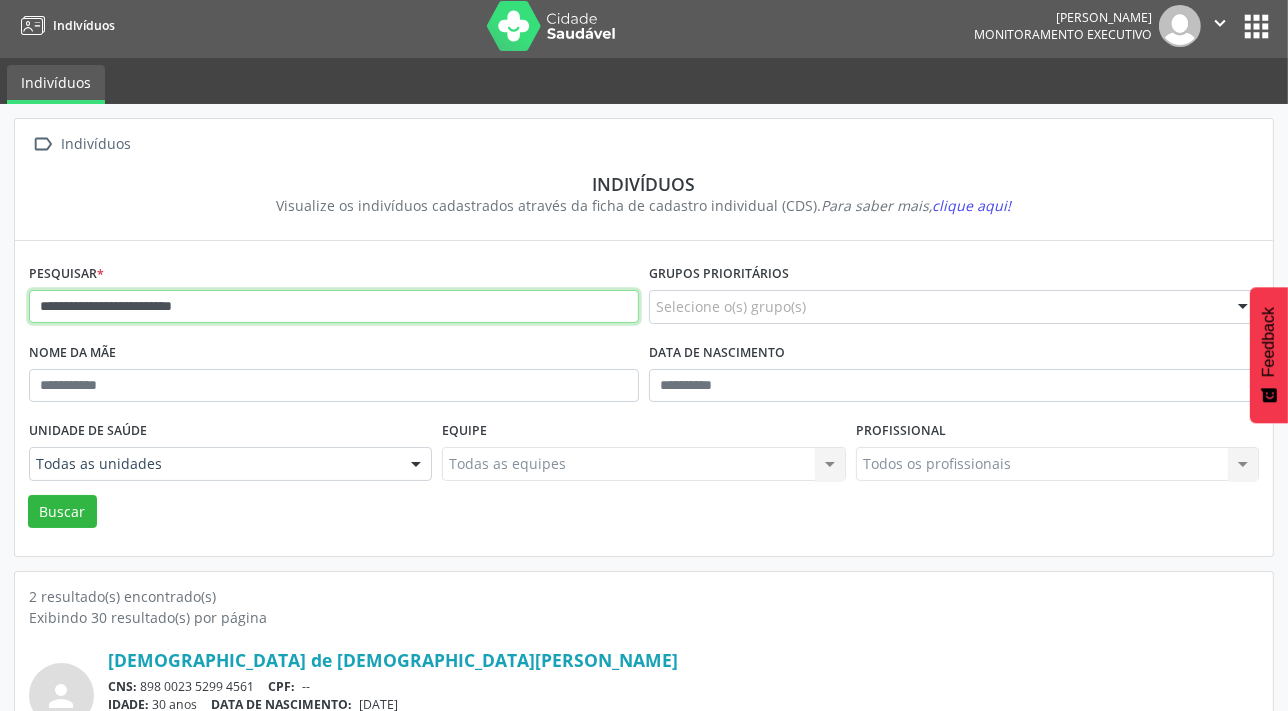 drag, startPoint x: 282, startPoint y: 318, endPoint x: 27, endPoint y: 281, distance: 257.67032 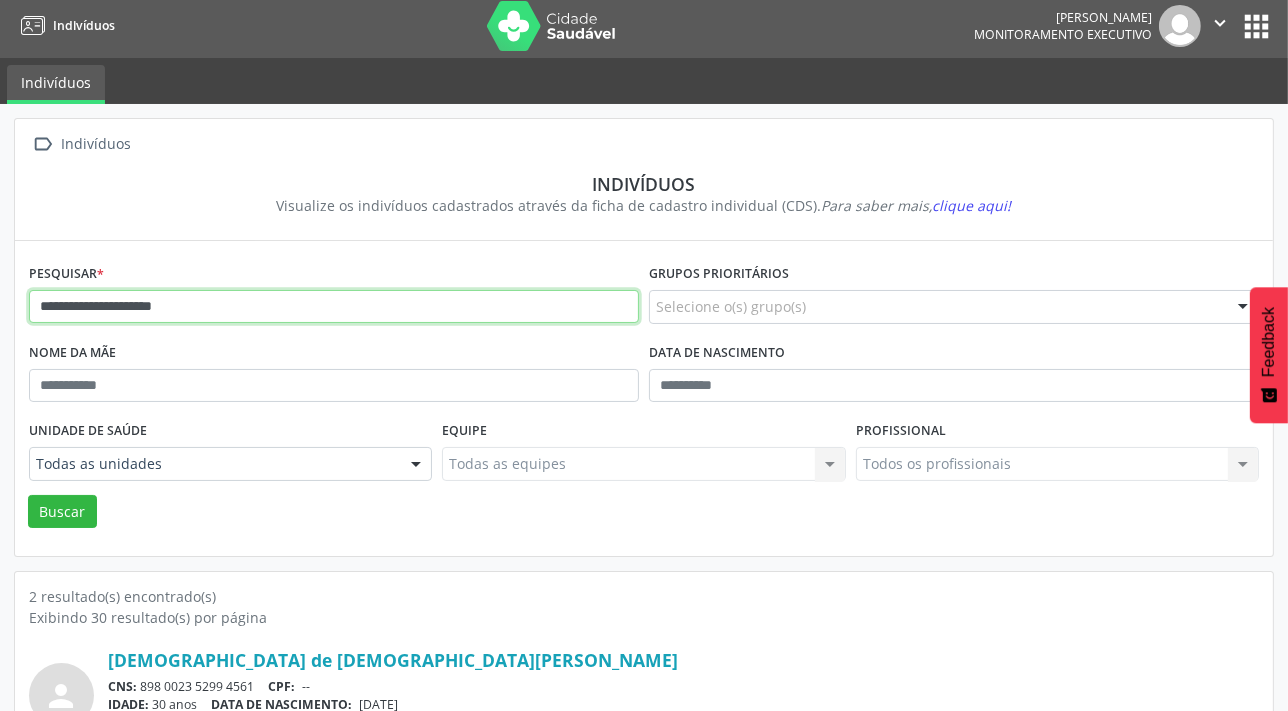type on "**********" 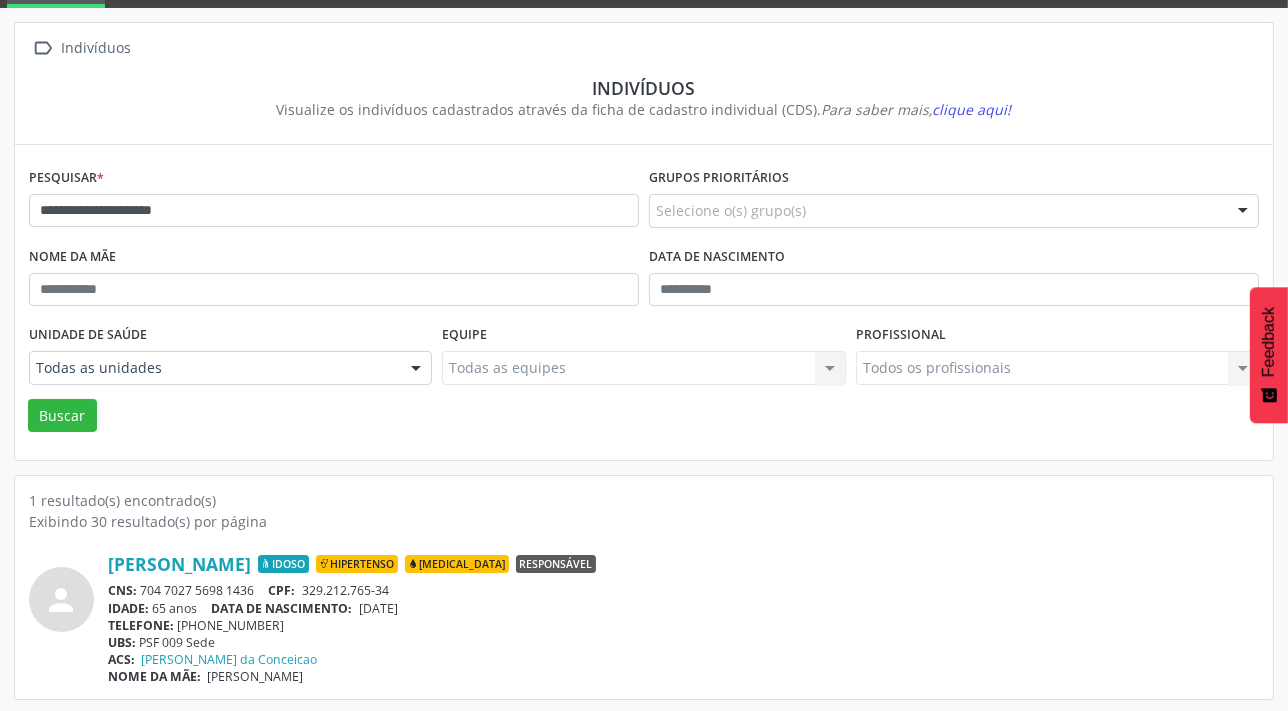 scroll, scrollTop: 103, scrollLeft: 0, axis: vertical 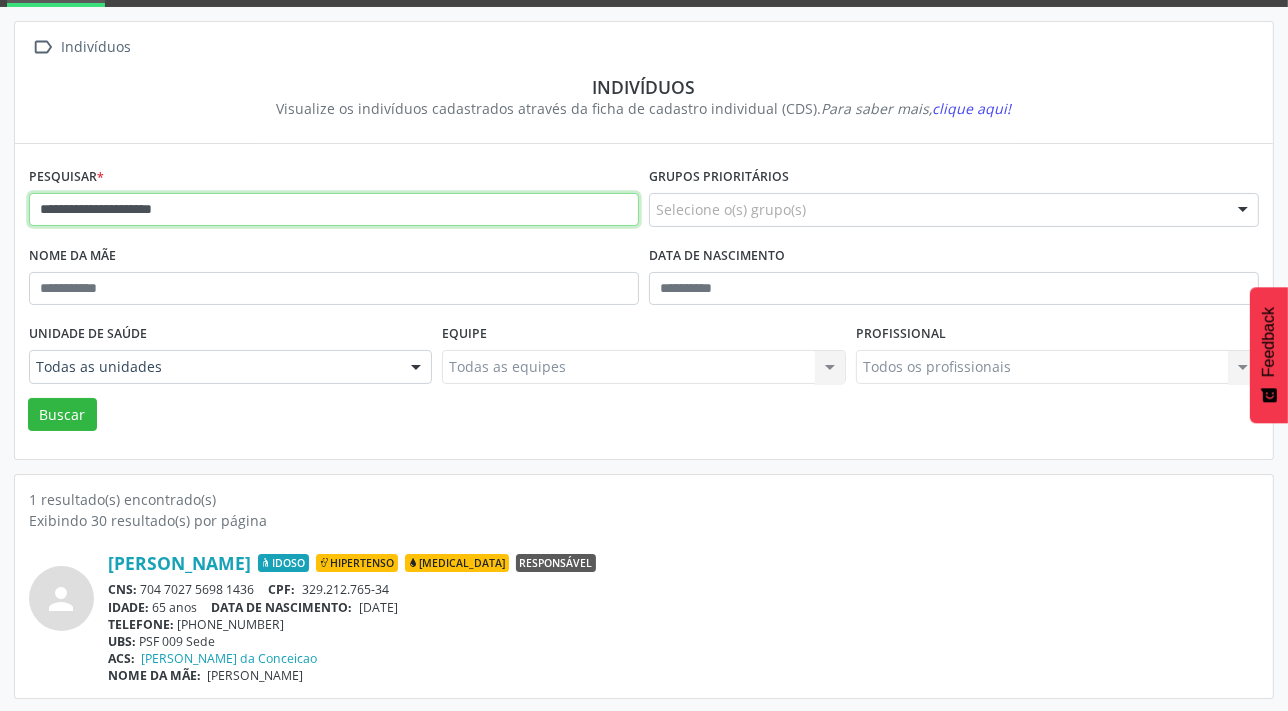 drag, startPoint x: 244, startPoint y: 219, endPoint x: 0, endPoint y: 190, distance: 245.71732 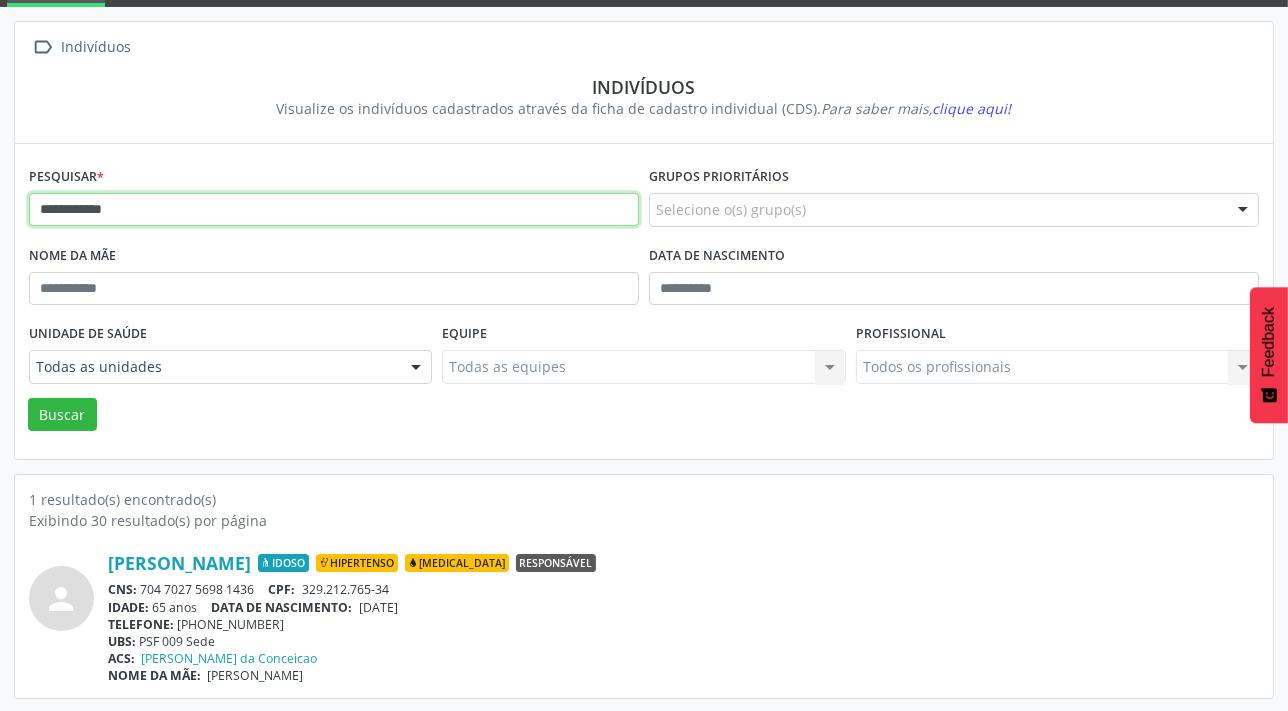 click on "Buscar" at bounding box center (62, 415) 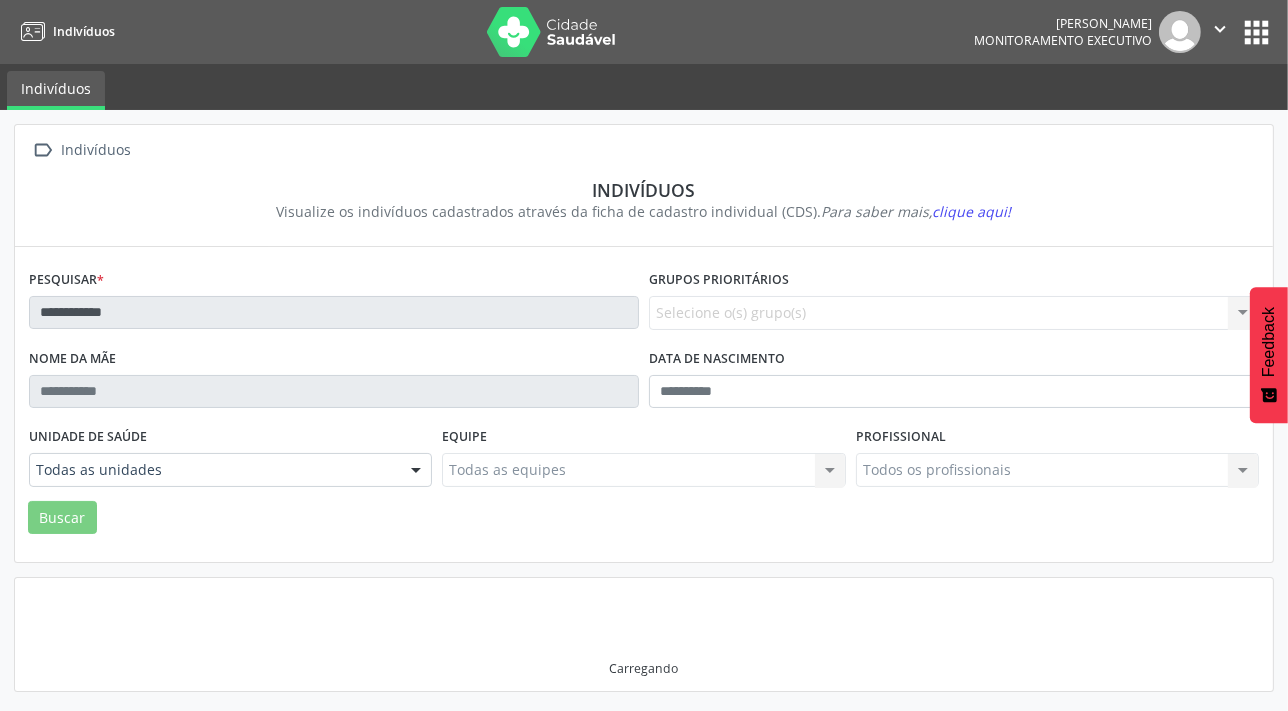 scroll, scrollTop: 0, scrollLeft: 0, axis: both 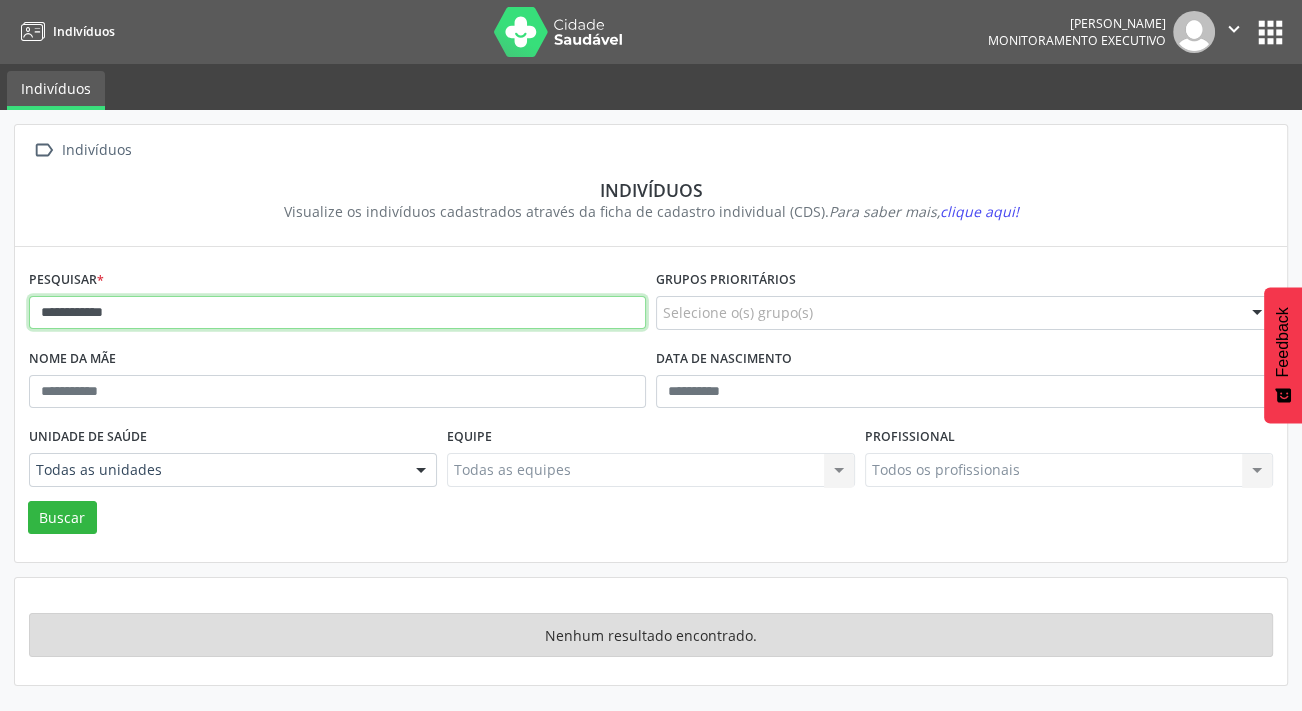 click on "**********" at bounding box center [337, 313] 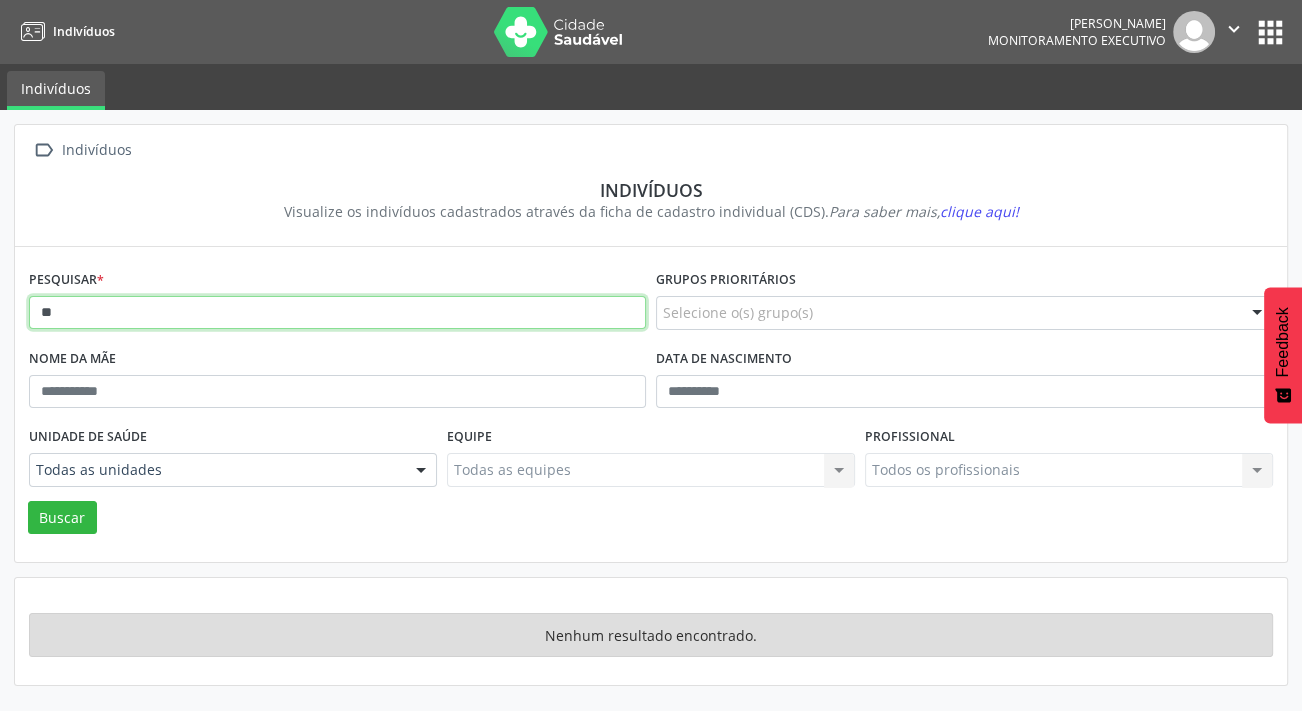 type on "*" 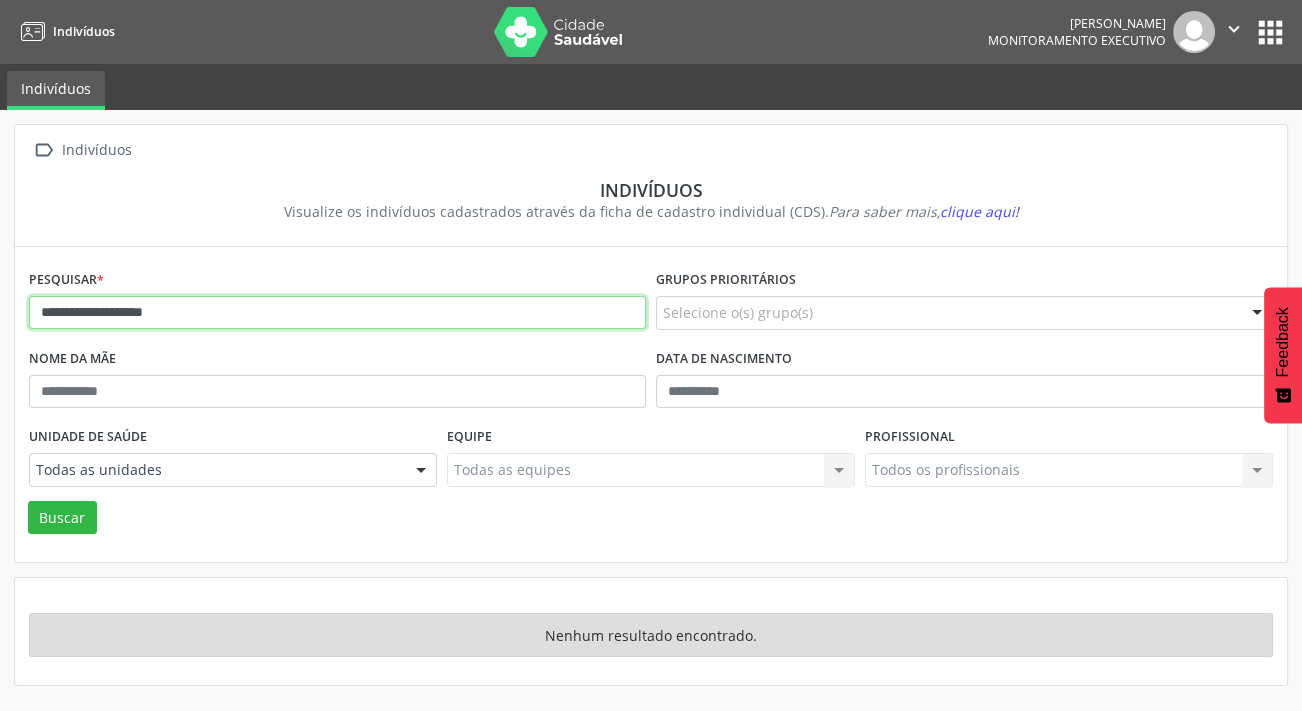 type on "**********" 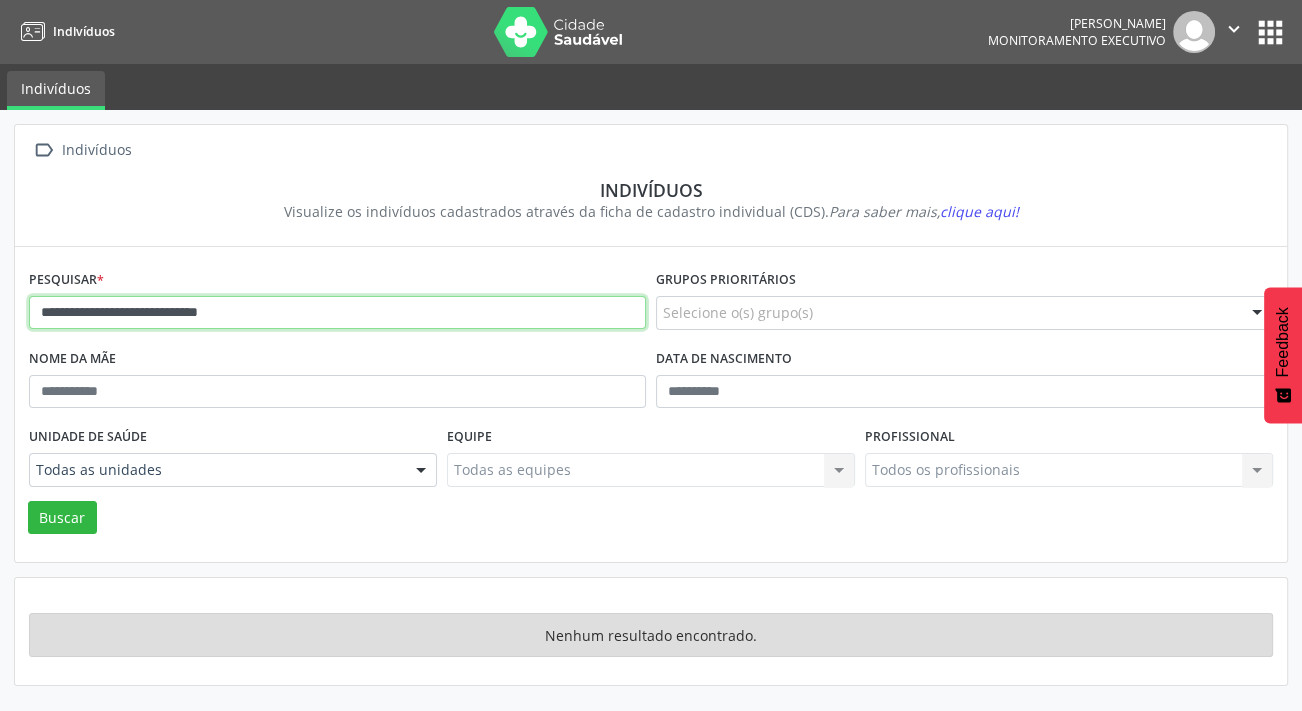 type on "**********" 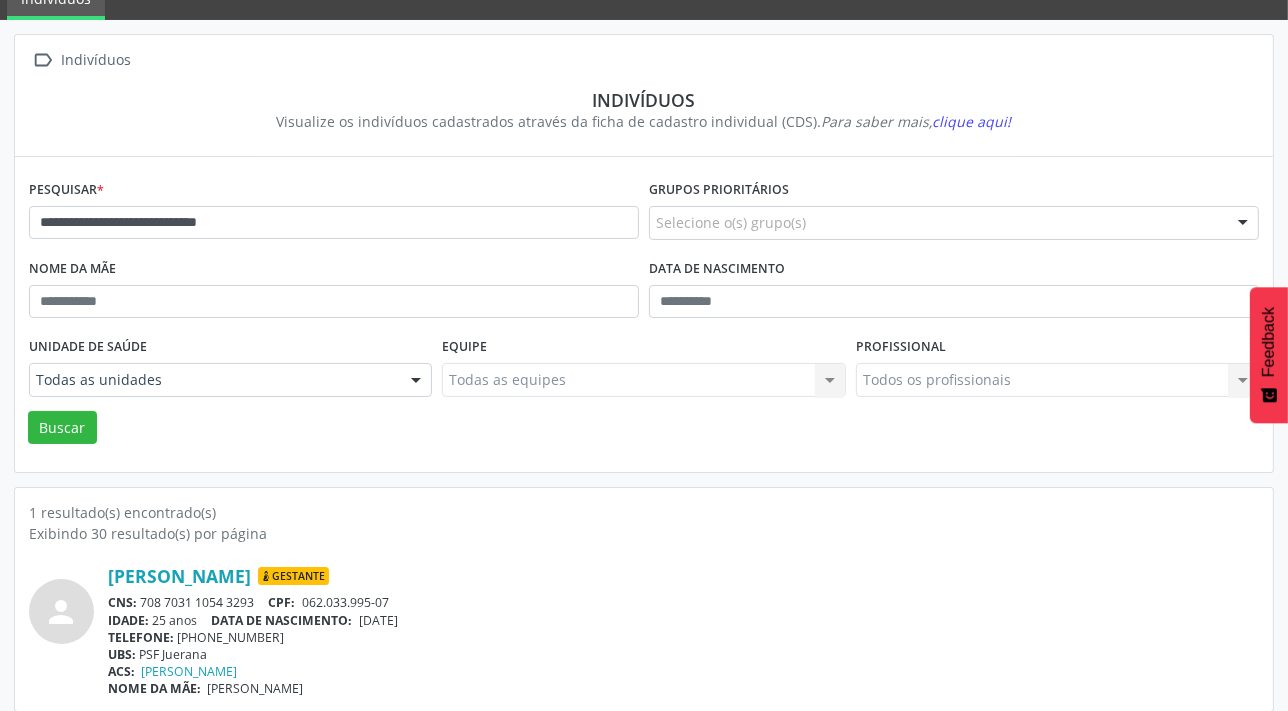scroll, scrollTop: 103, scrollLeft: 0, axis: vertical 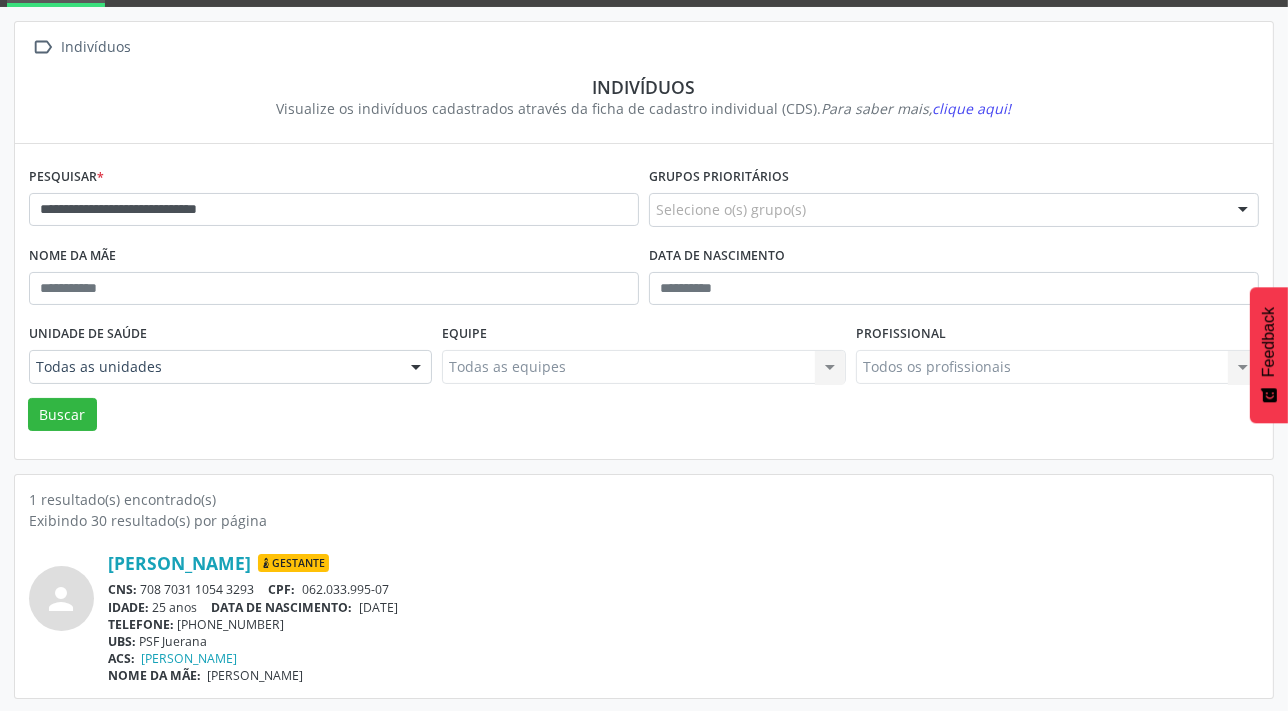 drag, startPoint x: 406, startPoint y: 591, endPoint x: 99, endPoint y: 564, distance: 308.185 